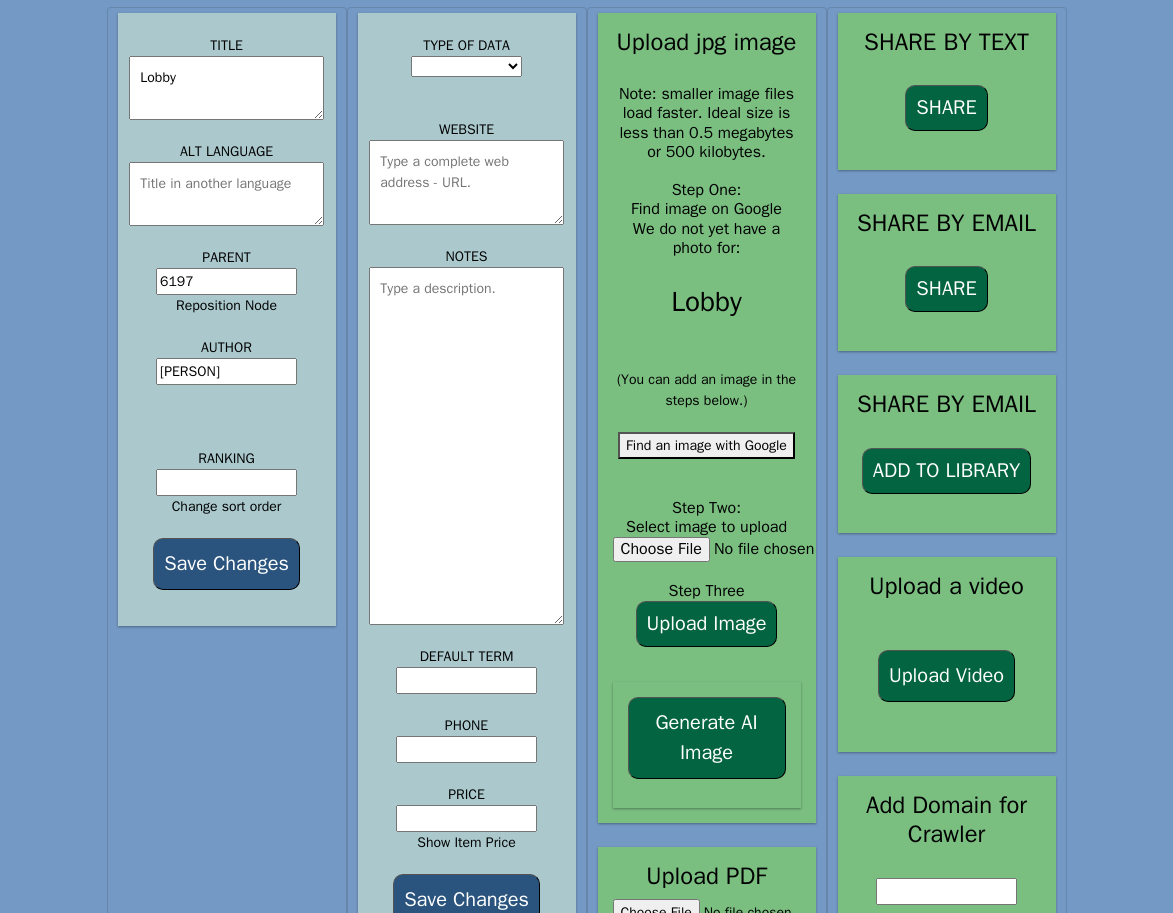 scroll, scrollTop: 429, scrollLeft: 0, axis: vertical 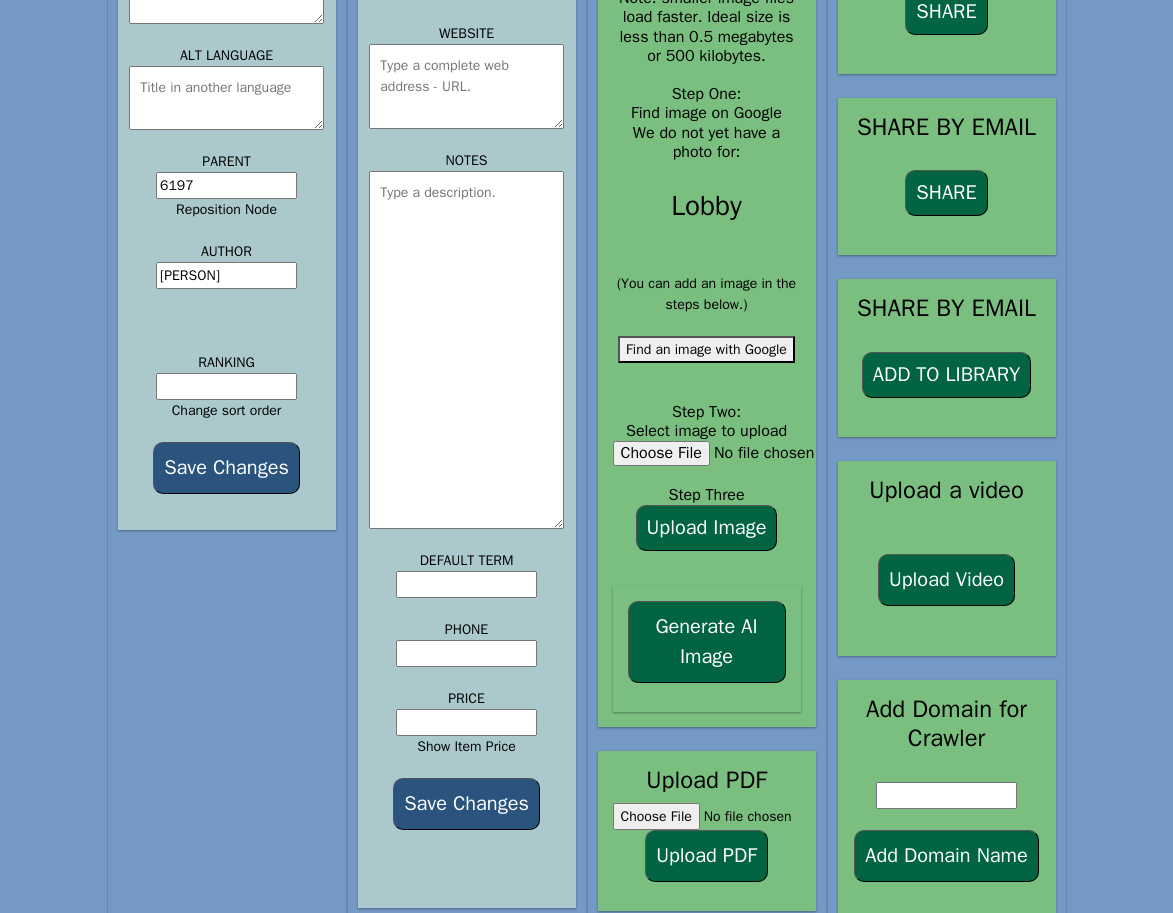 click on "Generate AI Image" at bounding box center (707, 642) 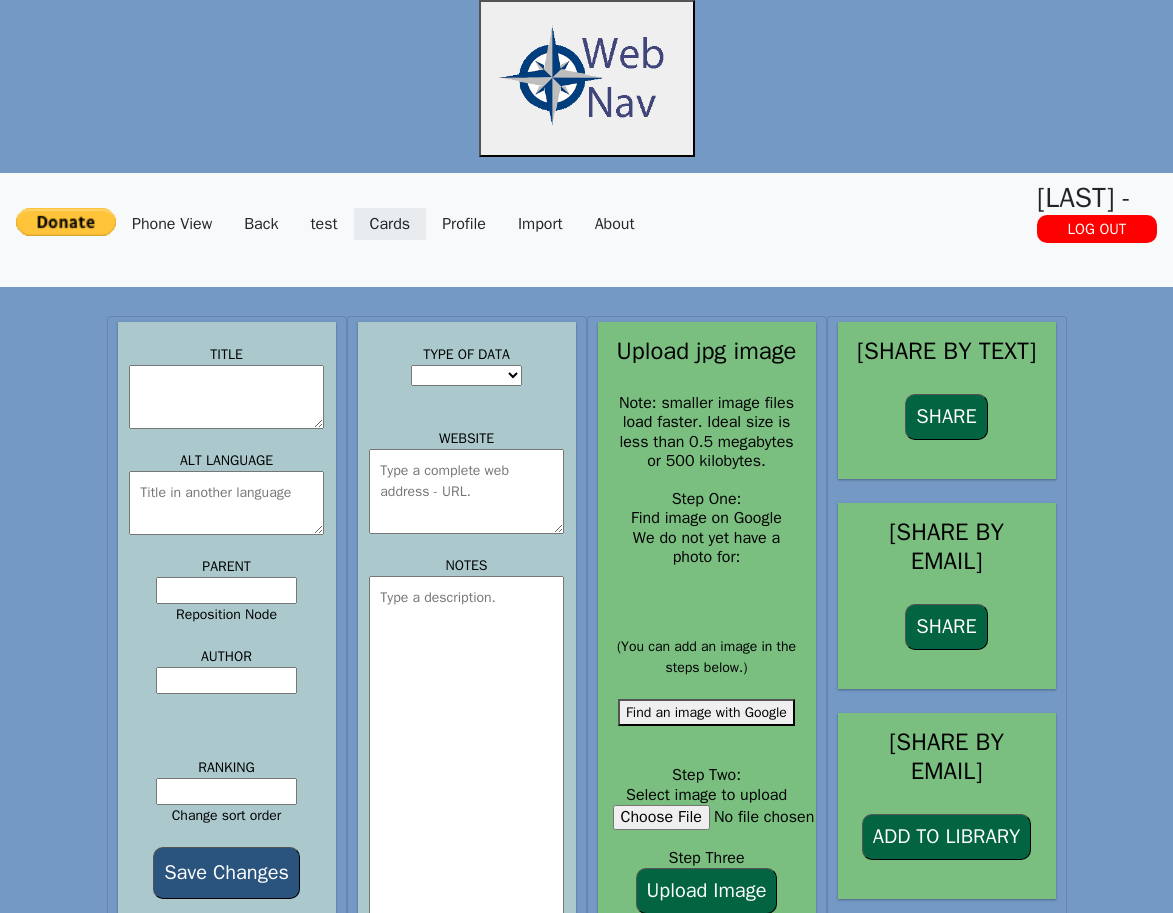 scroll, scrollTop: 0, scrollLeft: 0, axis: both 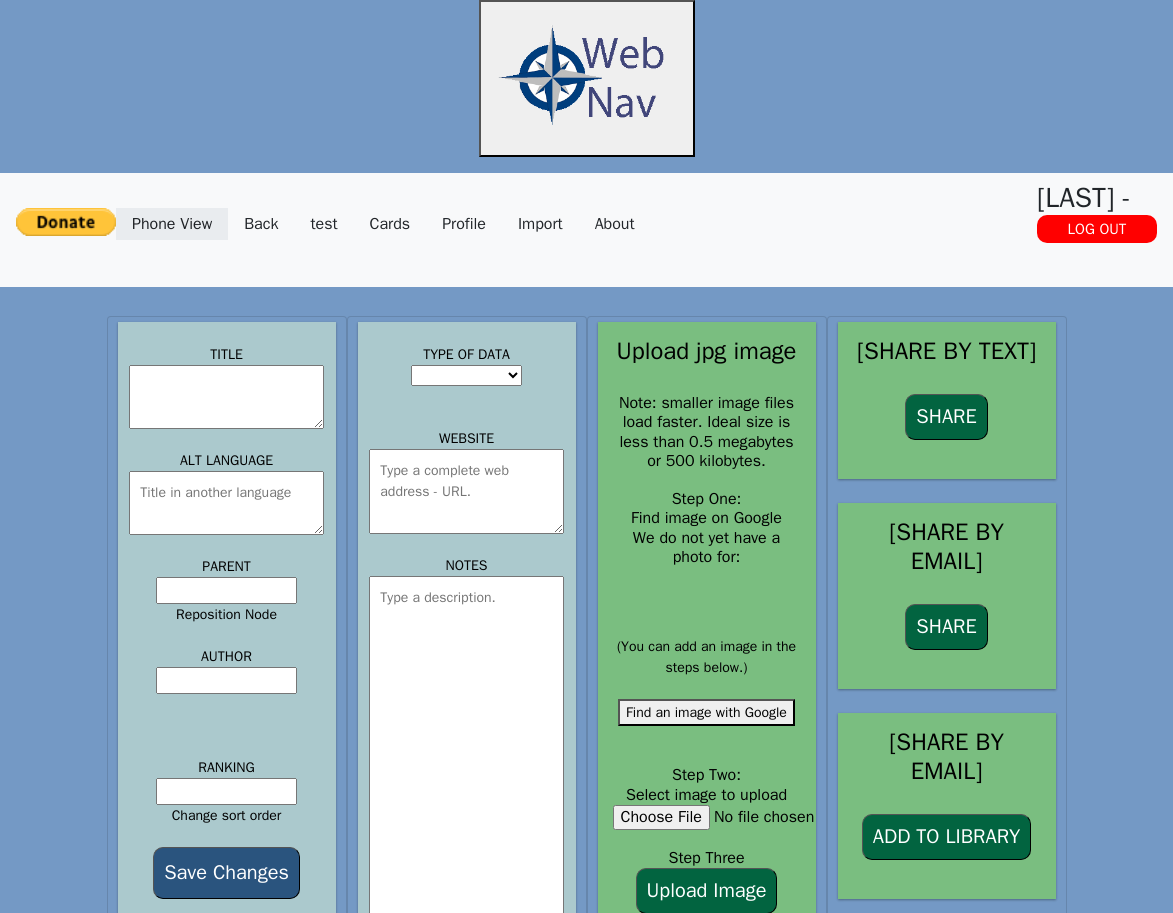click on "Phone View" at bounding box center (172, 224) 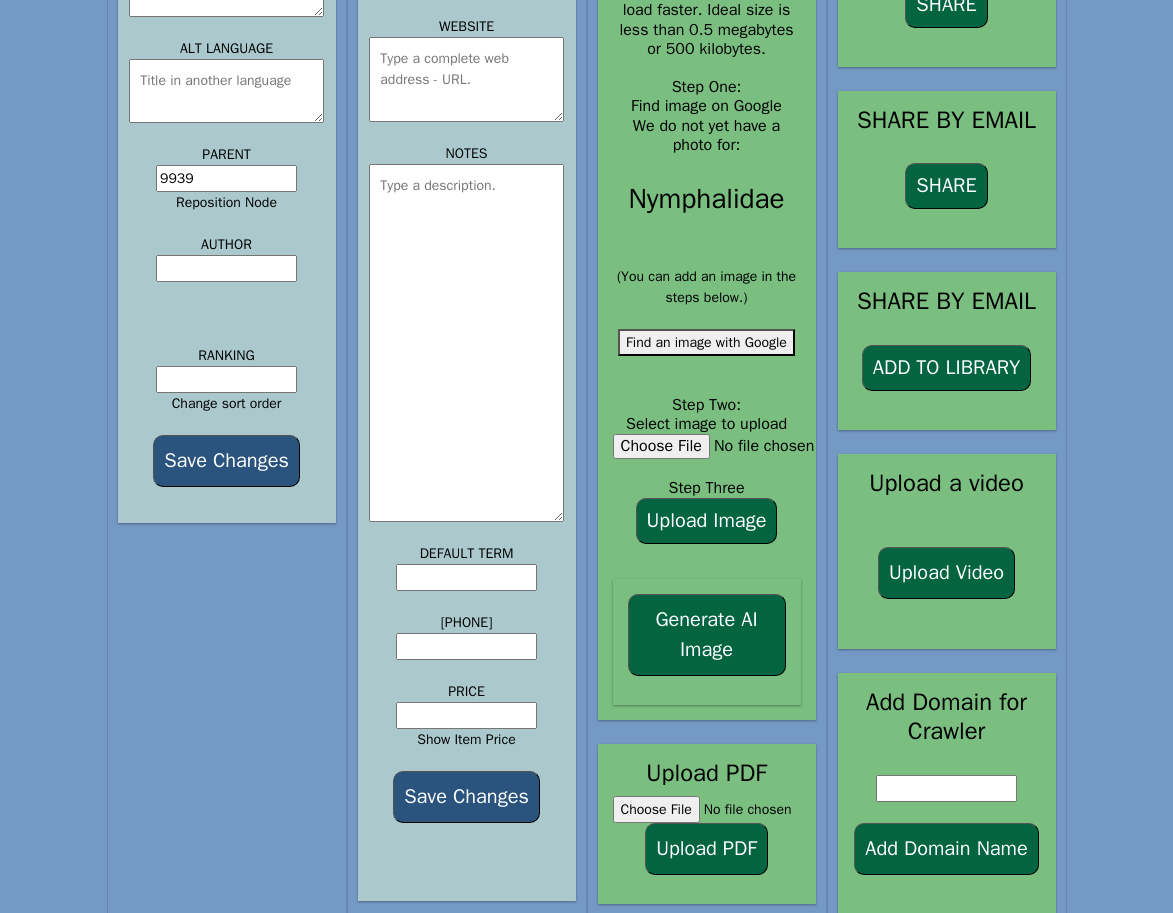 scroll, scrollTop: 443, scrollLeft: 0, axis: vertical 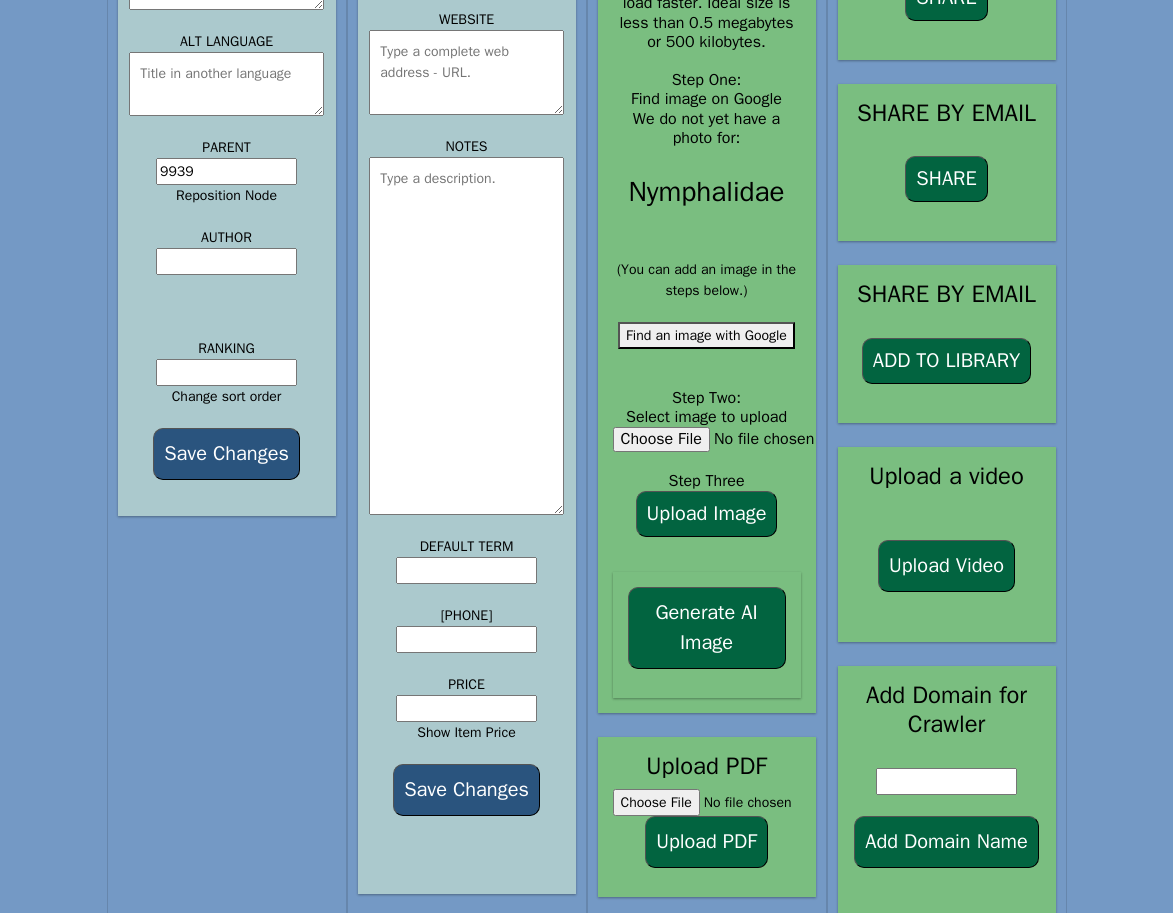 click on "Generate AI Image" at bounding box center (707, 628) 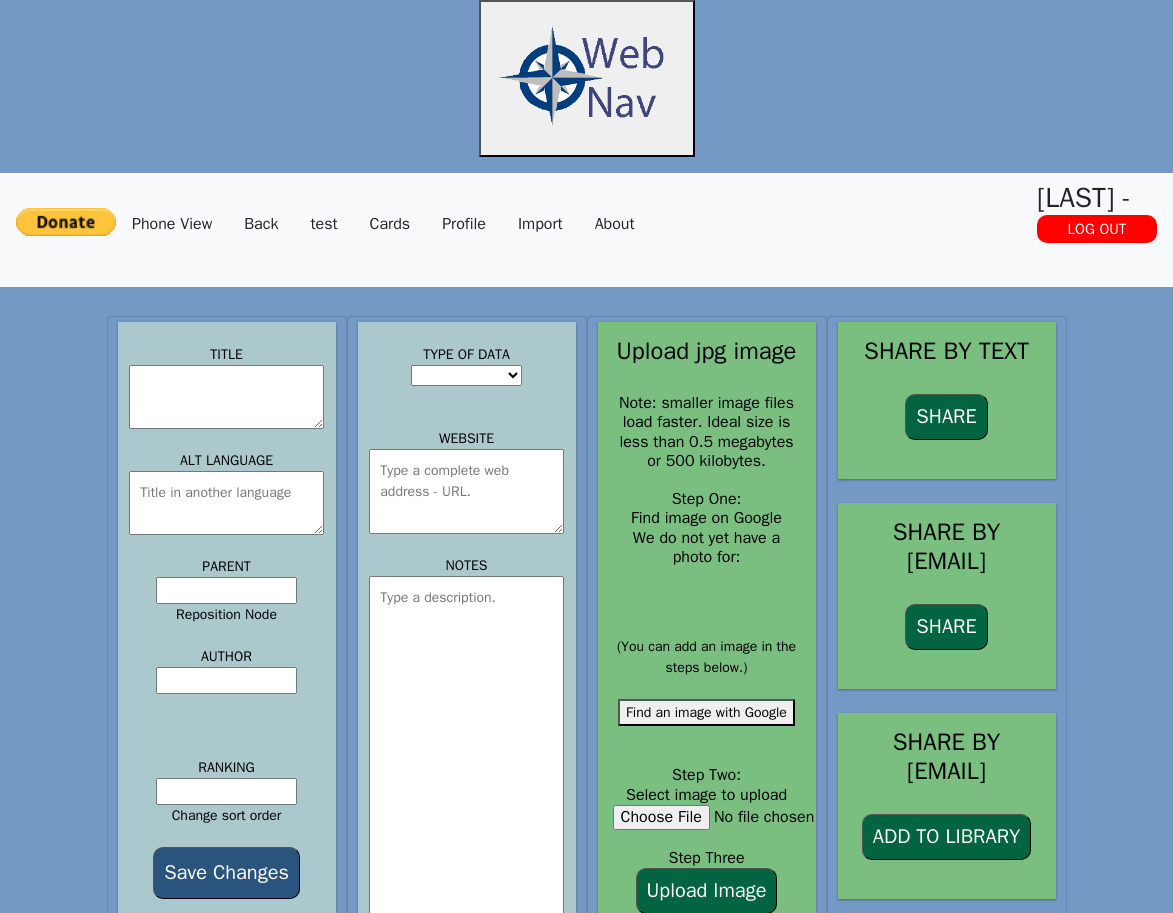 scroll, scrollTop: 0, scrollLeft: 0, axis: both 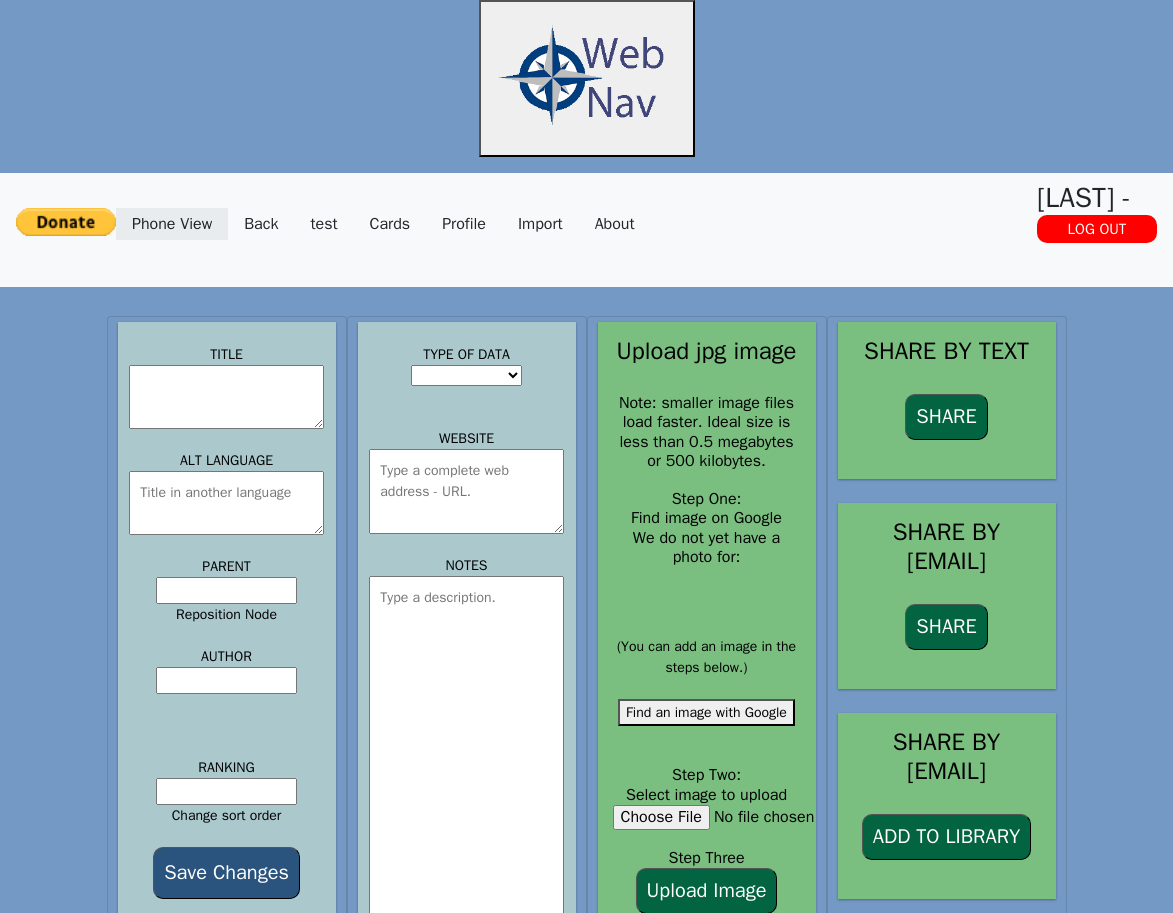 click on "Phone View" at bounding box center [172, 224] 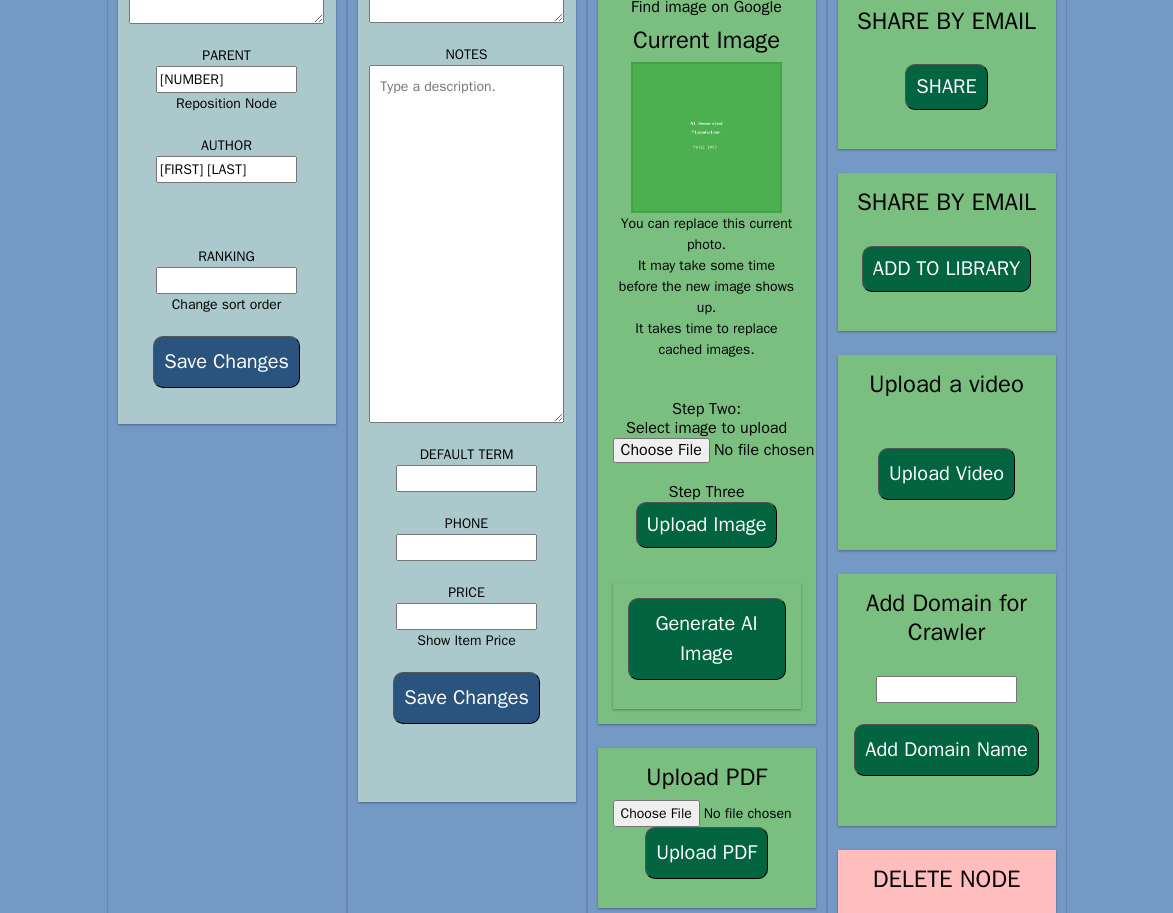 scroll, scrollTop: 583, scrollLeft: 0, axis: vertical 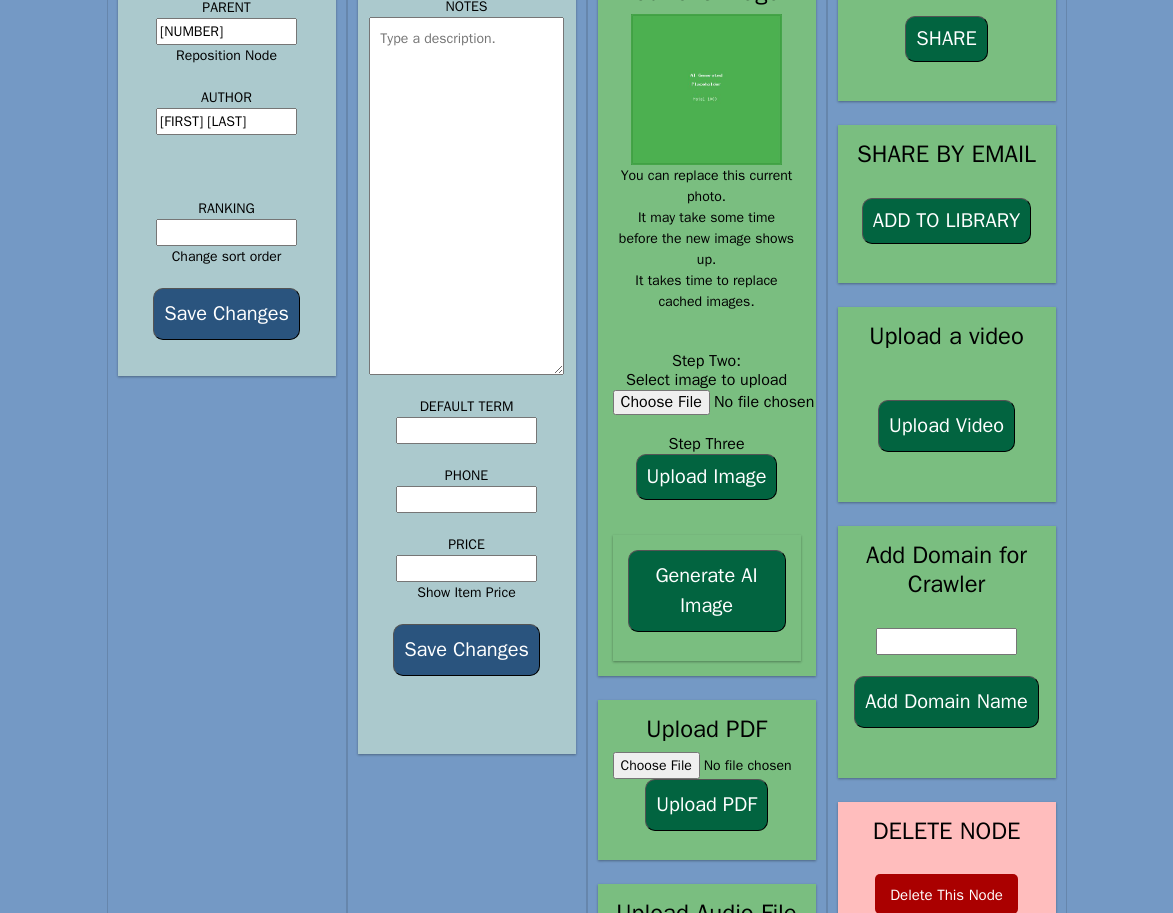 click on "Generate AI Image" at bounding box center [707, 591] 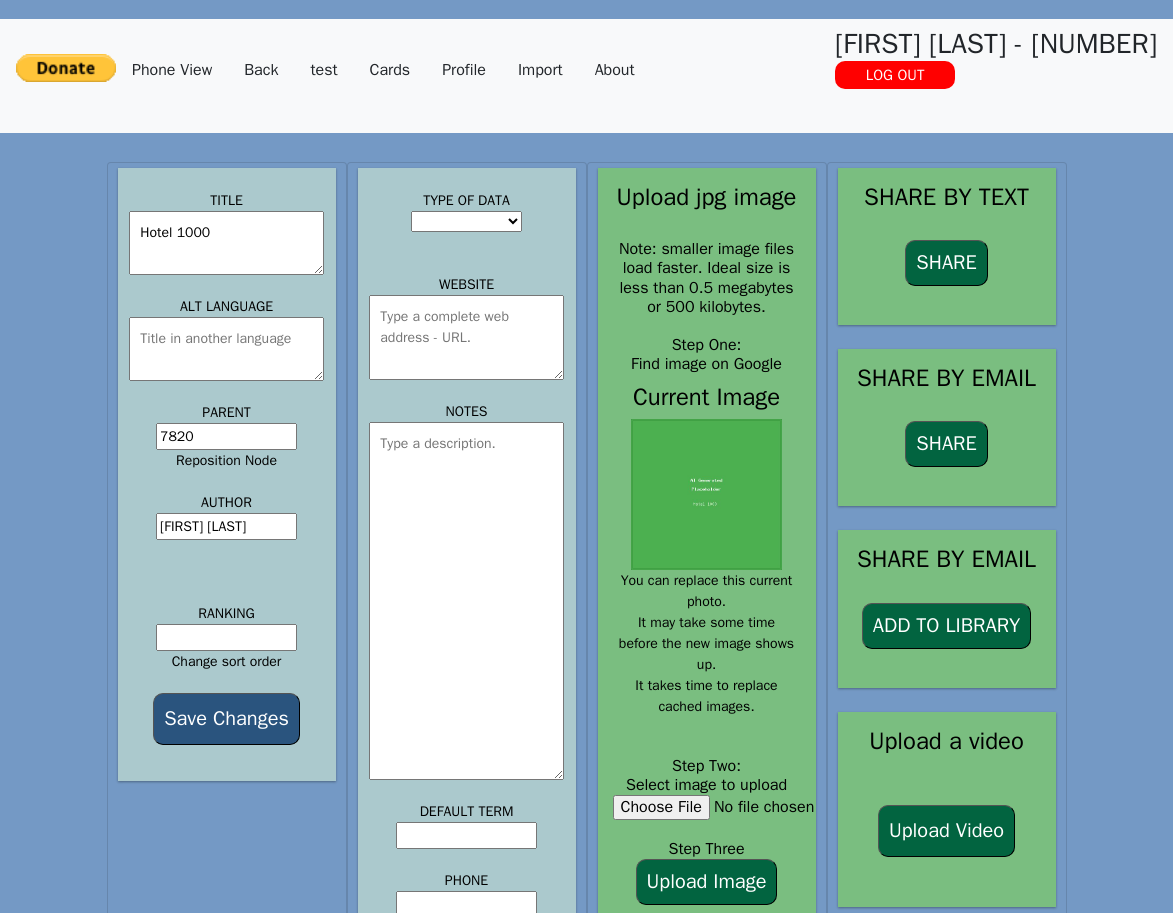 scroll, scrollTop: 172, scrollLeft: 0, axis: vertical 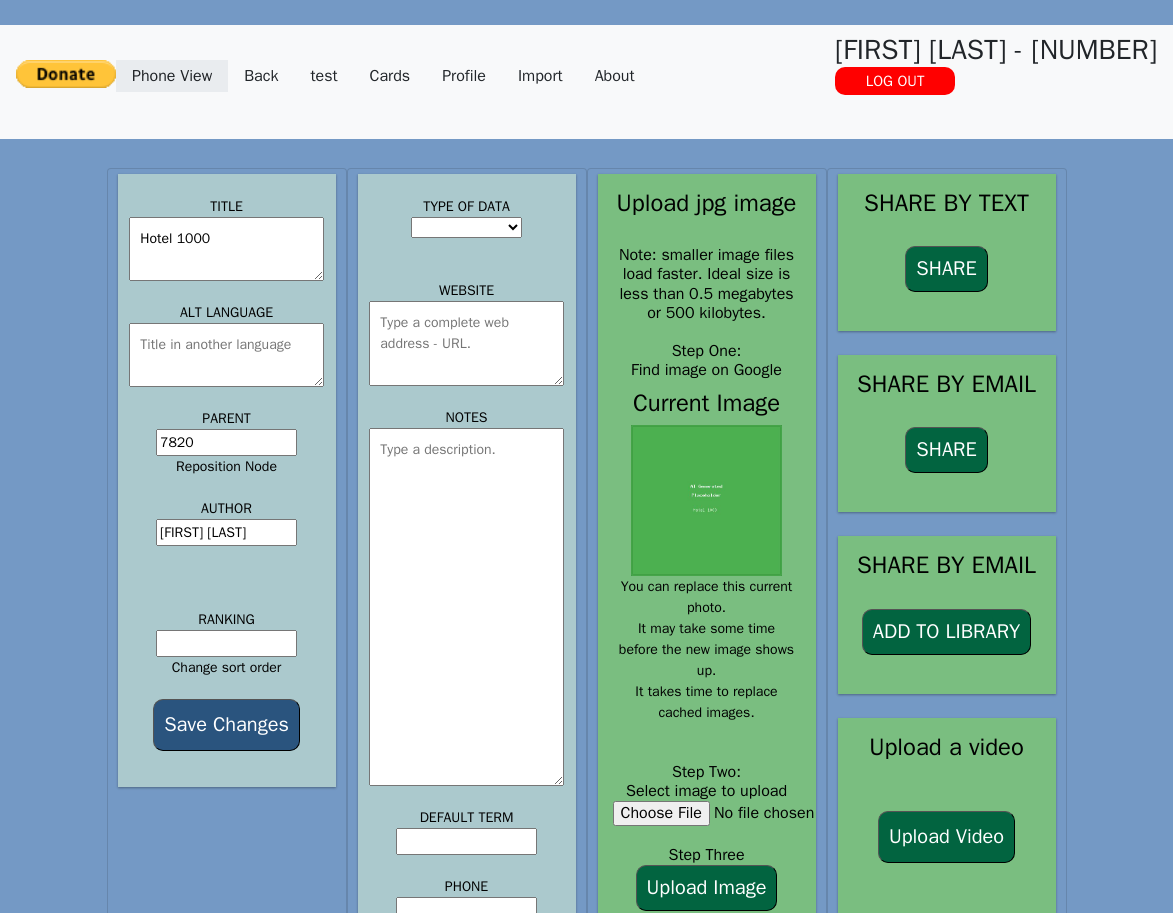 click on "Phone View" at bounding box center (172, 76) 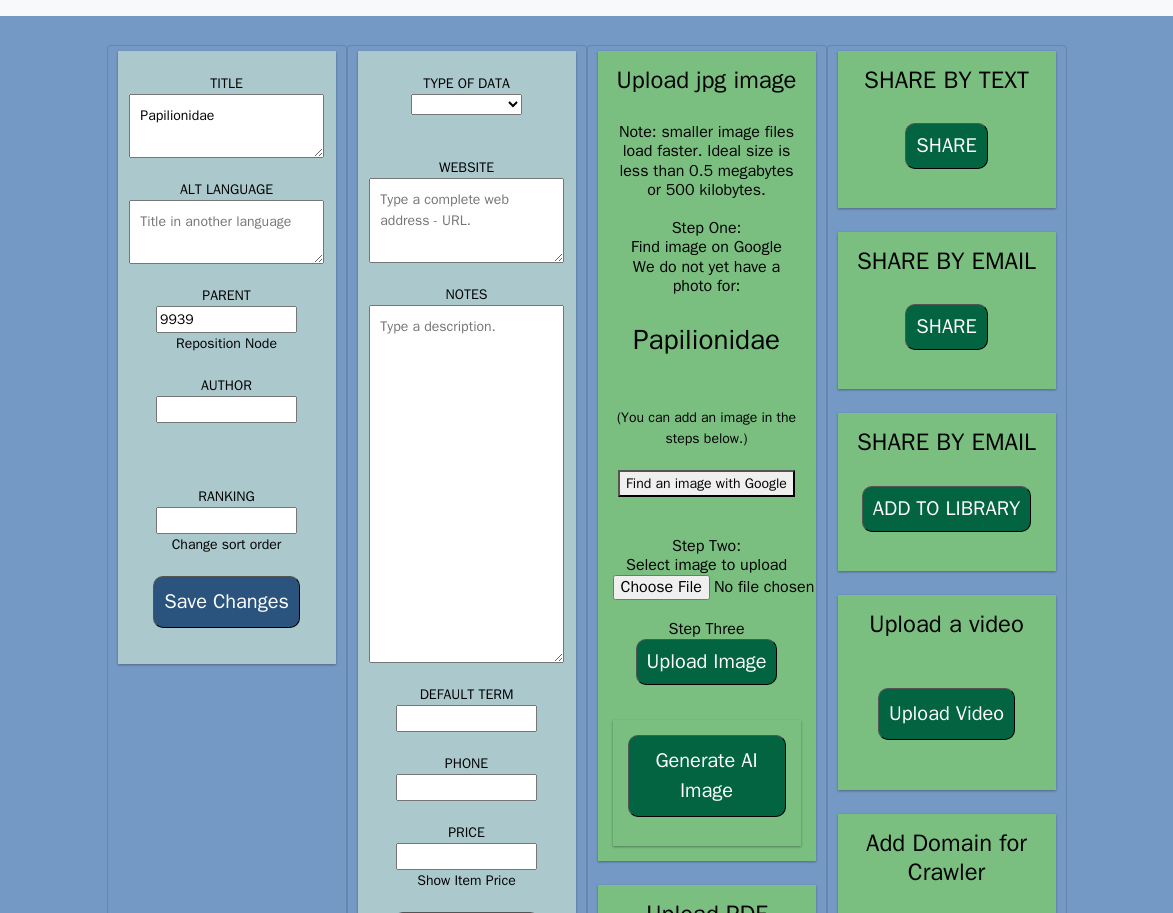 scroll, scrollTop: 304, scrollLeft: 0, axis: vertical 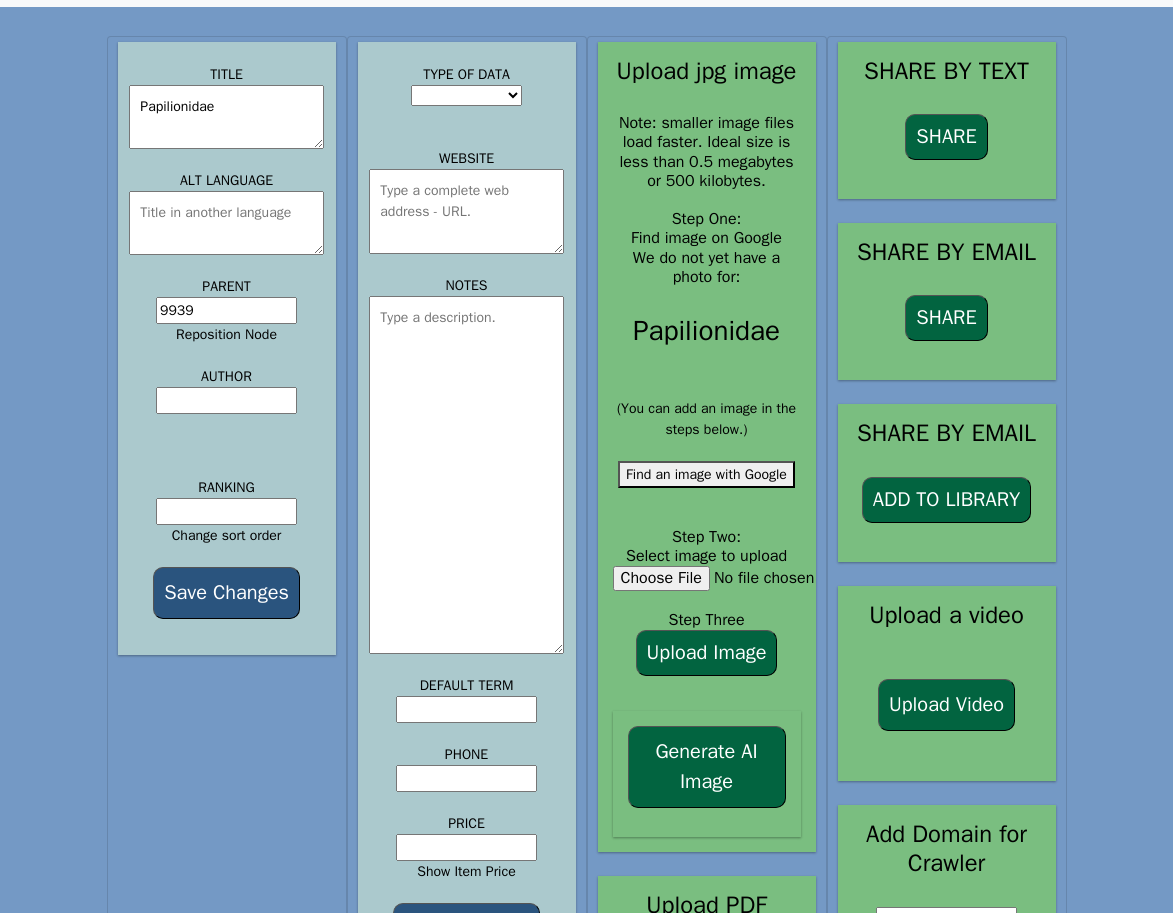 click on "Generate AI Image" at bounding box center (707, 767) 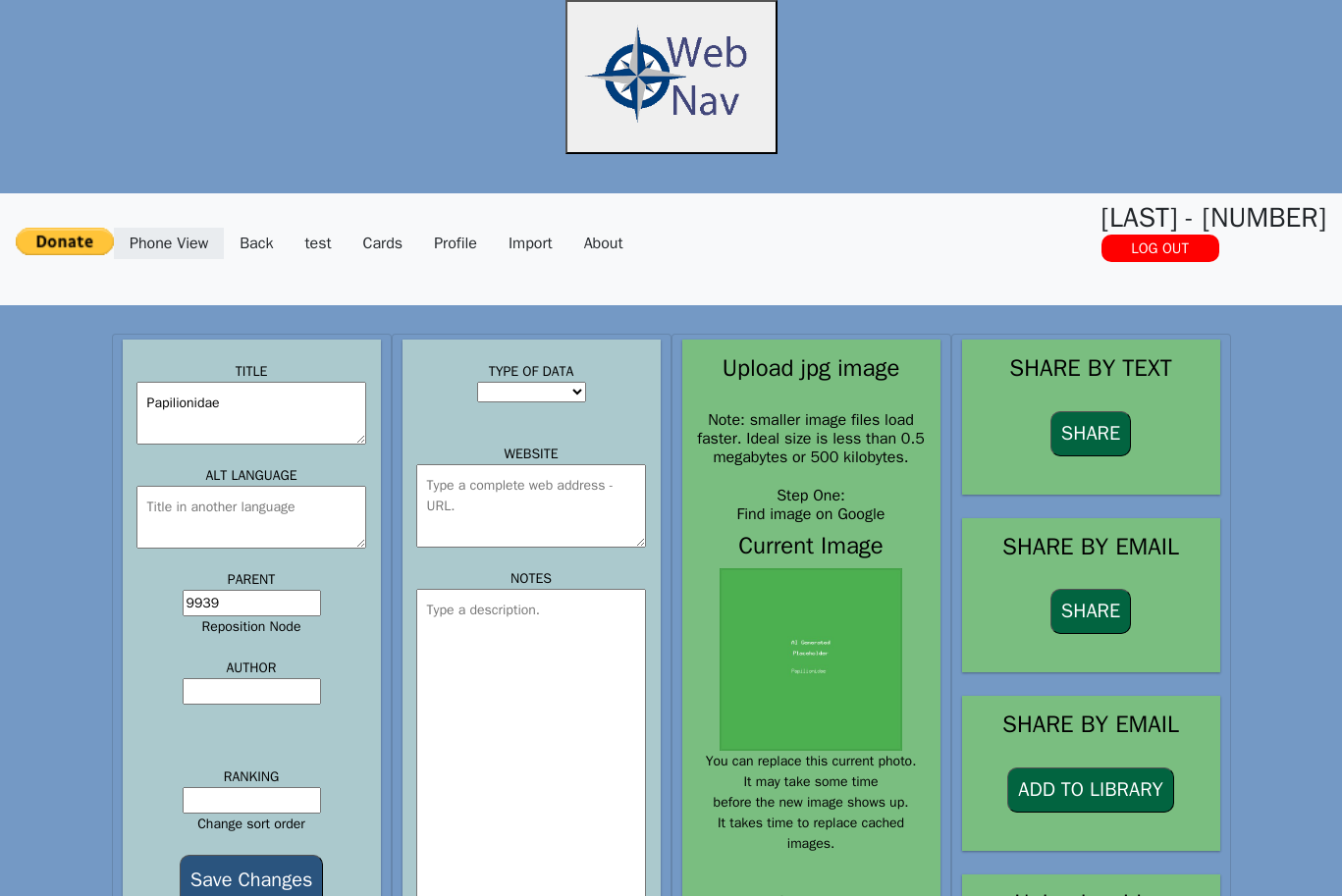 scroll, scrollTop: 0, scrollLeft: 0, axis: both 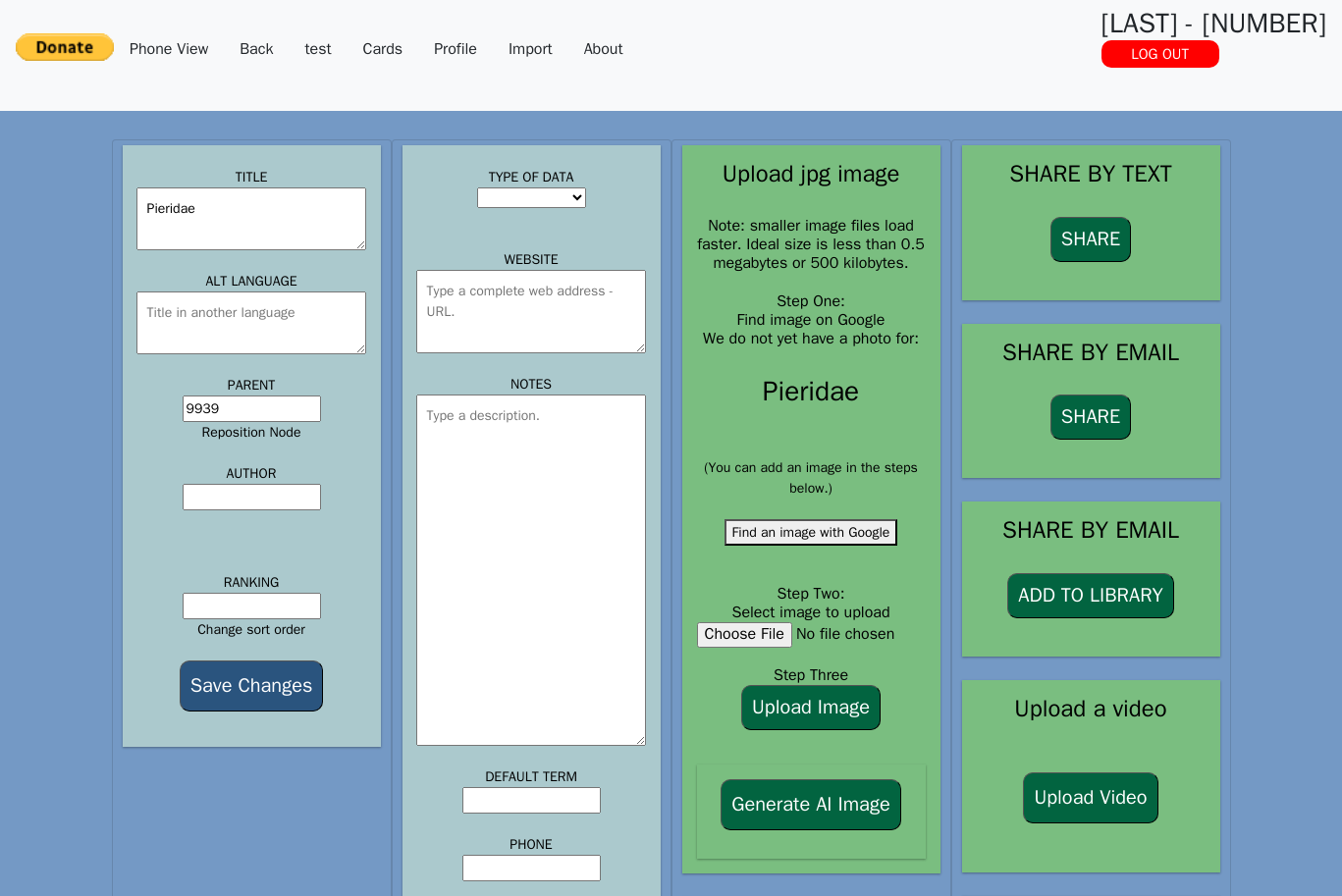 click on "Generate AI Image" at bounding box center [810, 805] 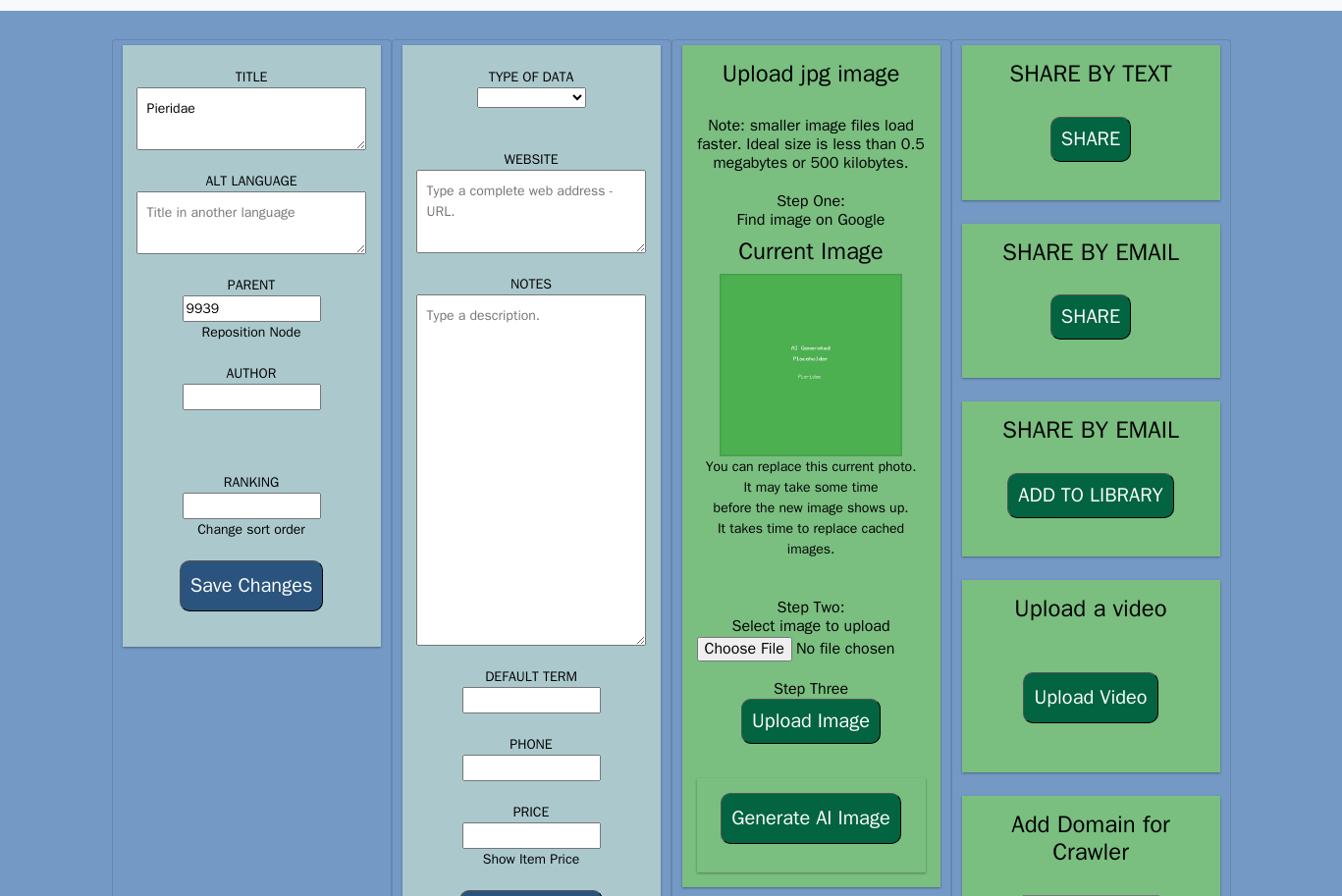 scroll, scrollTop: 292, scrollLeft: 0, axis: vertical 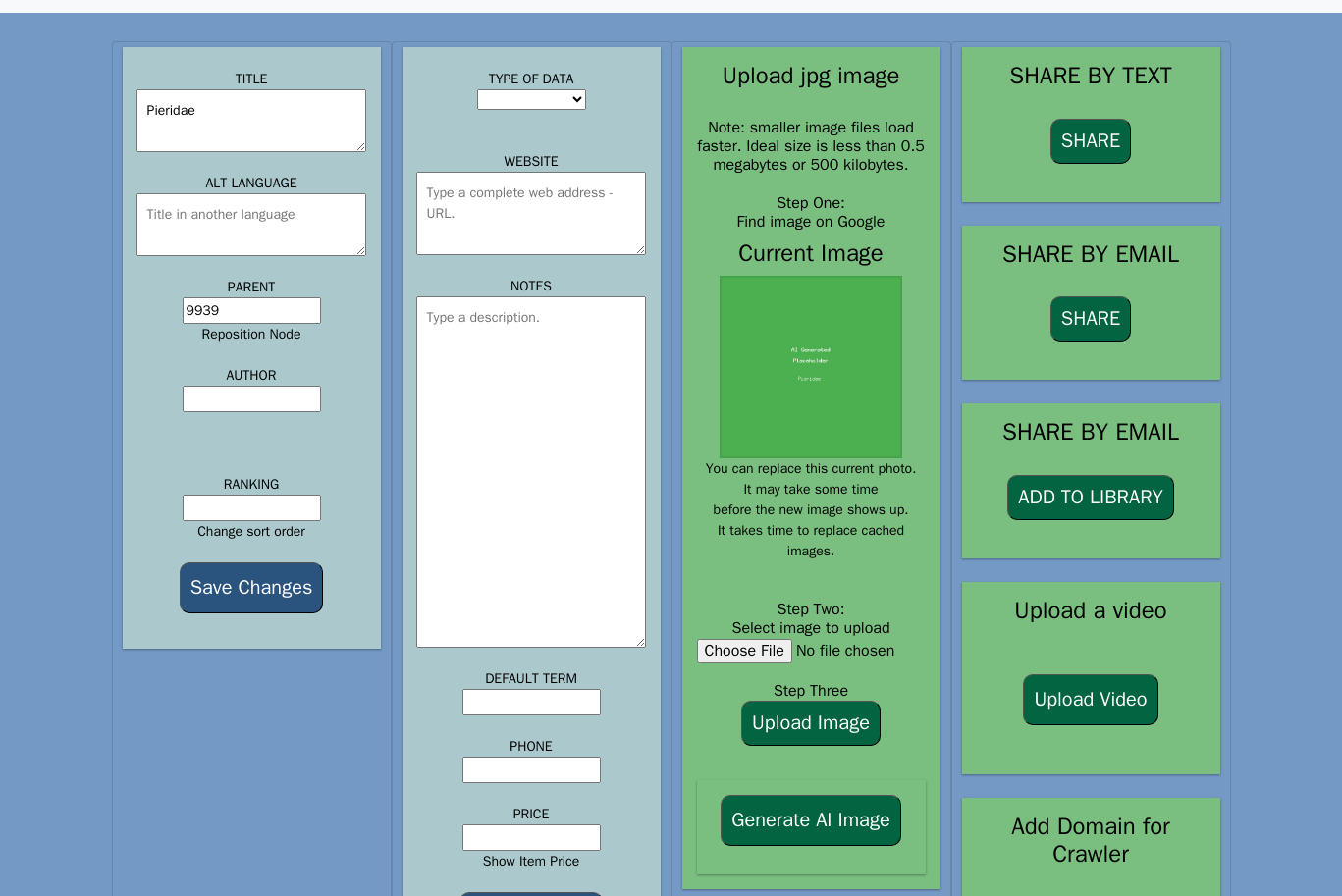 click on "Phone View" at bounding box center (169, -49) 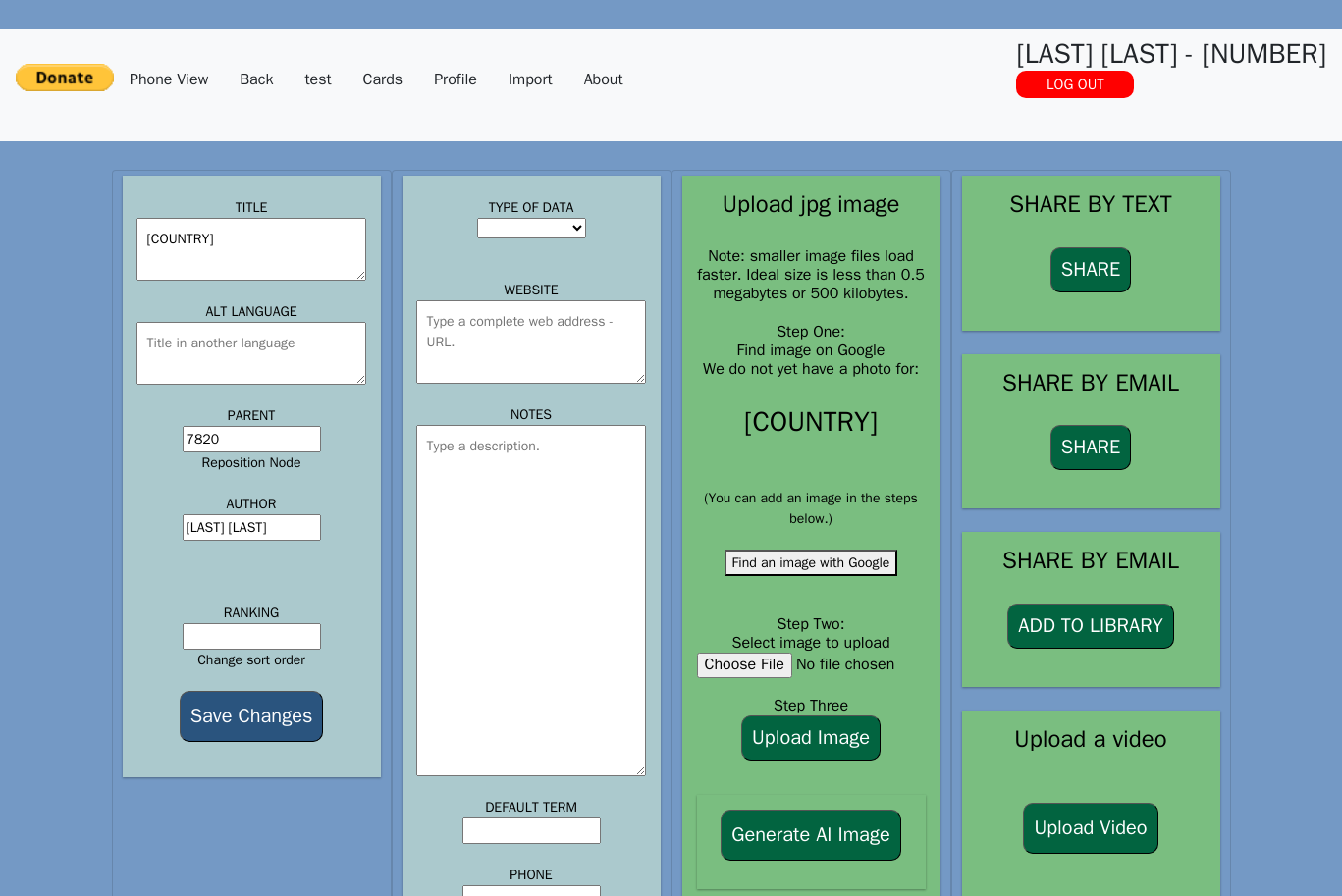 scroll, scrollTop: 176, scrollLeft: 0, axis: vertical 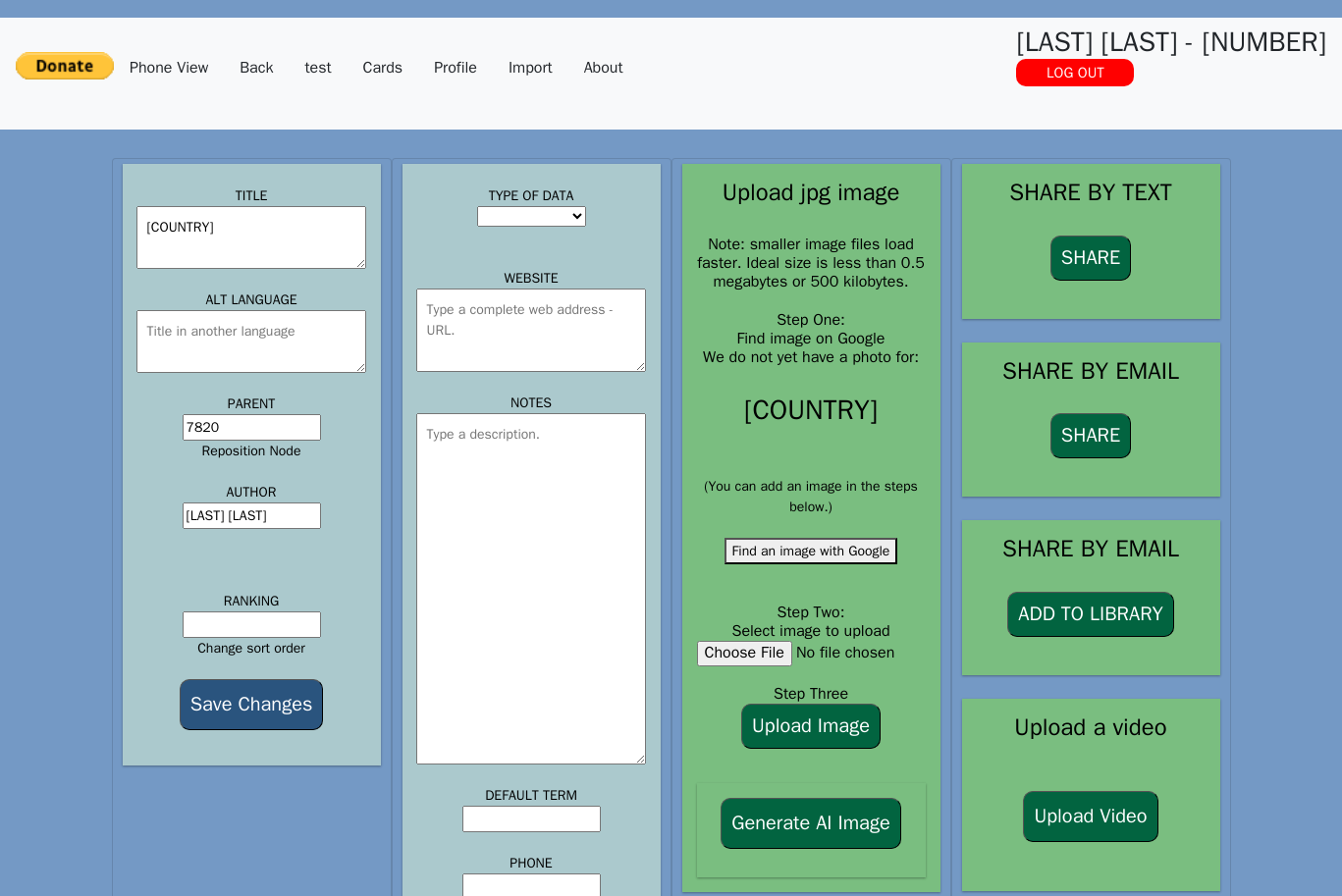 click on "Generate AI Image" at bounding box center (810, 823) 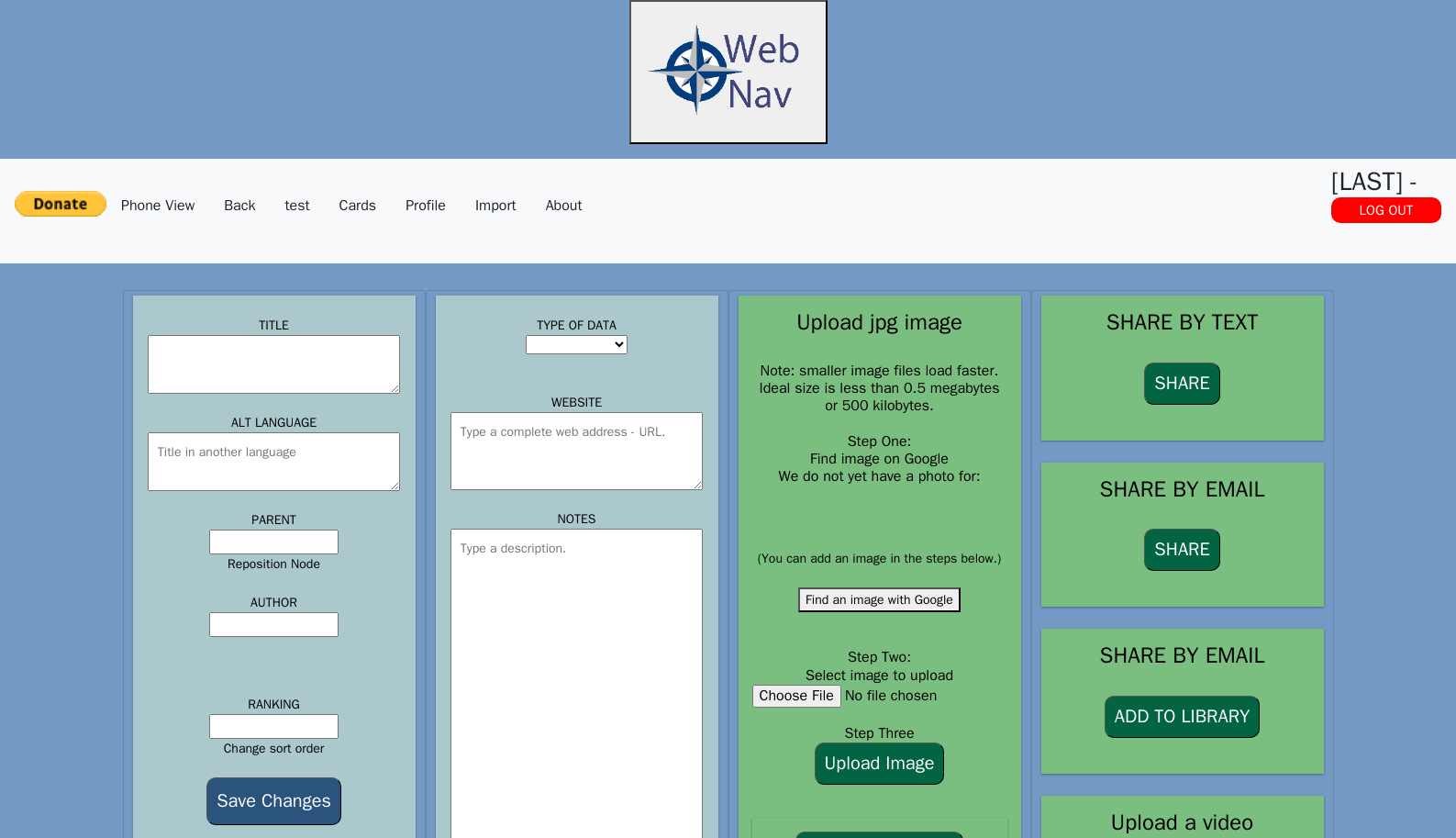 scroll, scrollTop: 0, scrollLeft: 0, axis: both 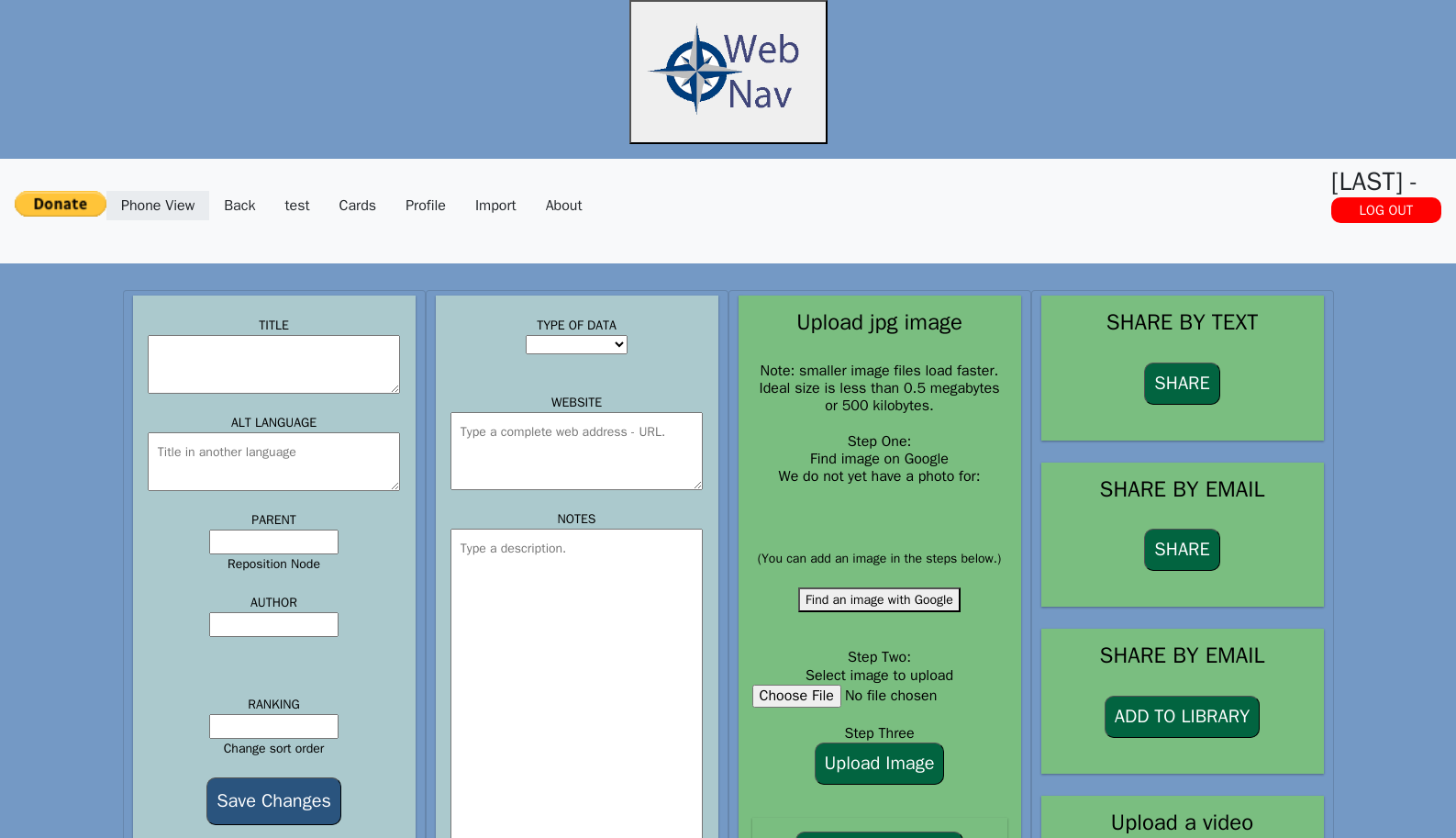 click on "Phone View" at bounding box center (158, 206) 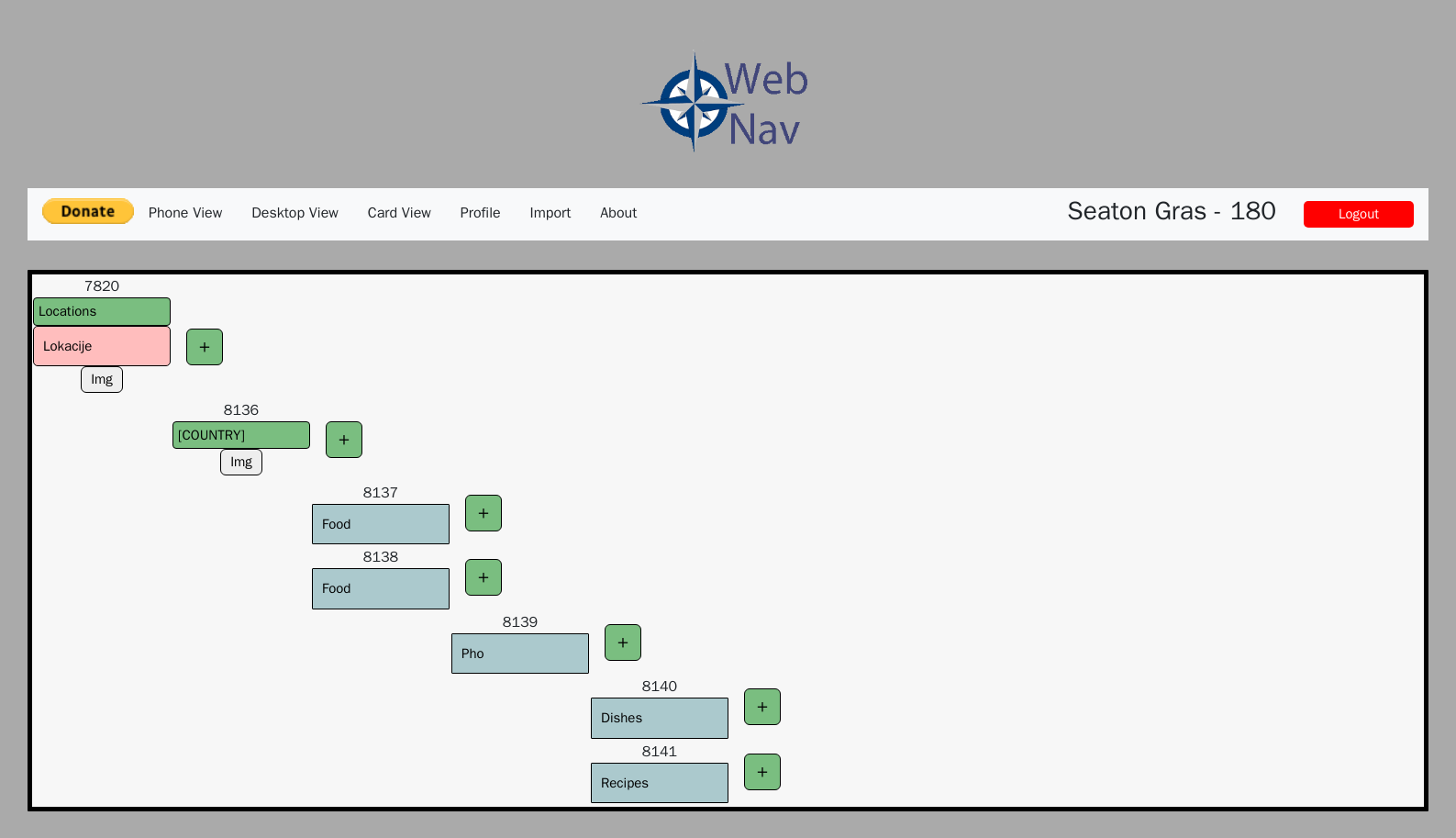 scroll, scrollTop: 0, scrollLeft: 0, axis: both 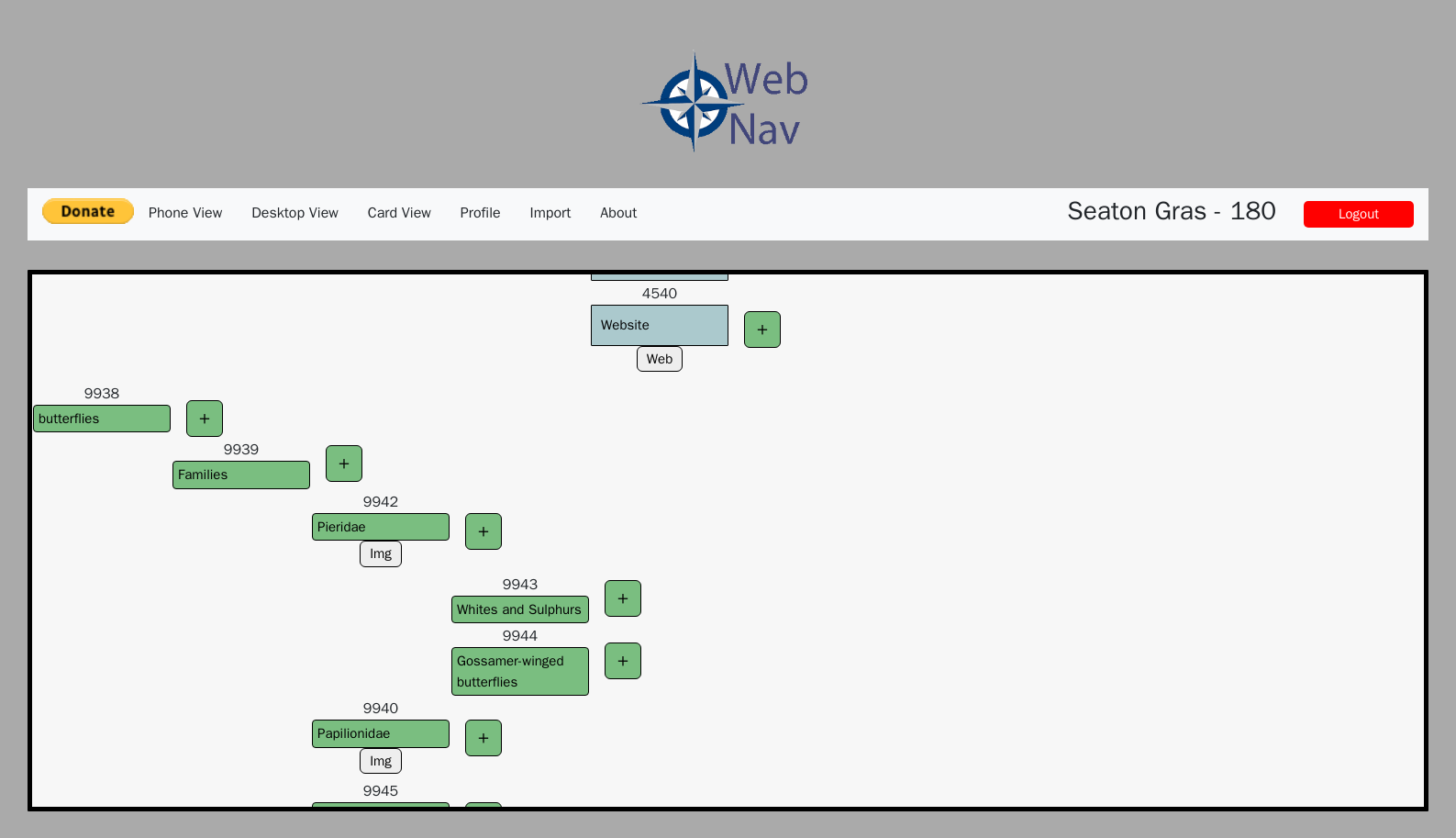 click on "butterflies" at bounding box center (102, -81109) 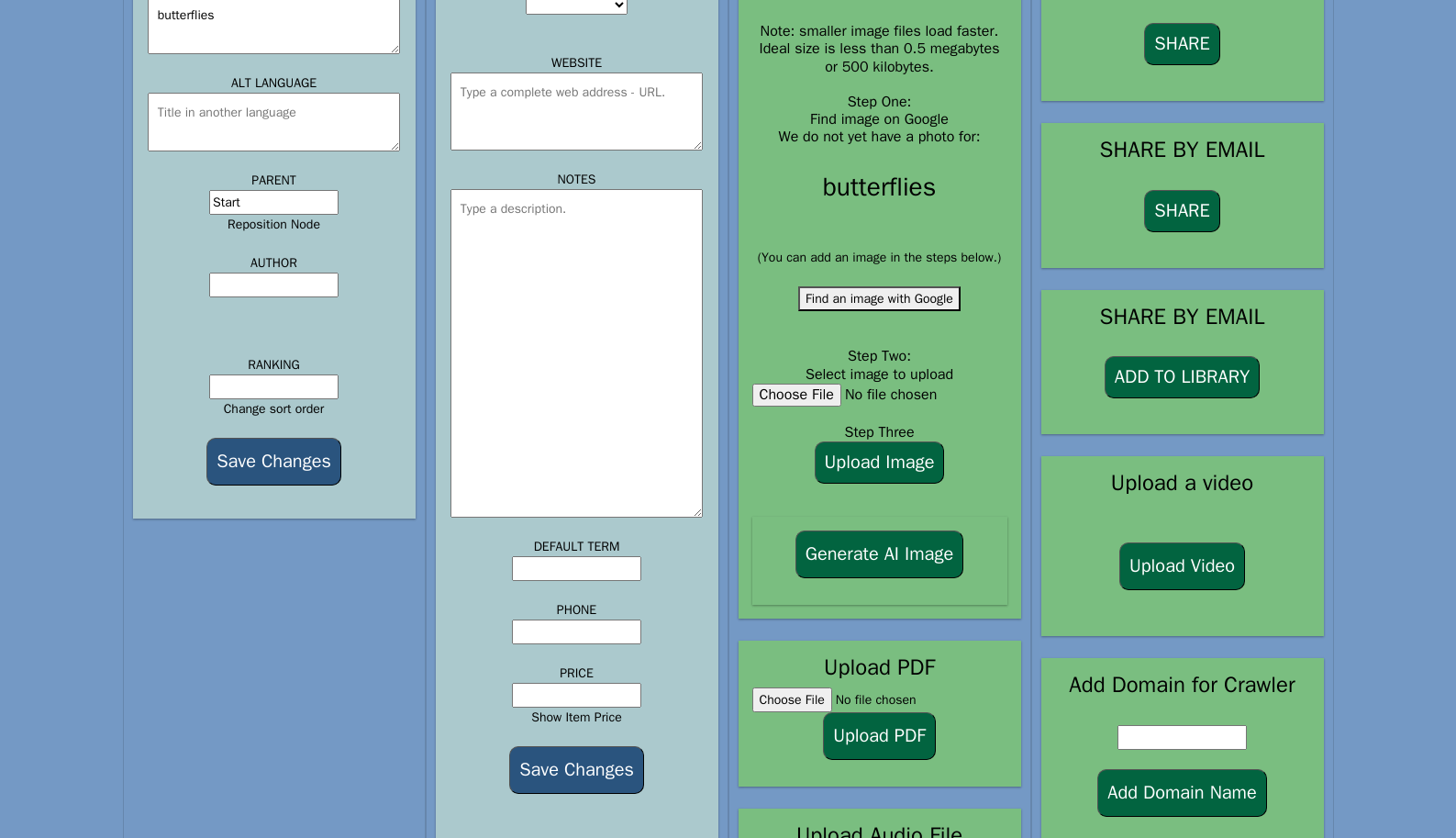 scroll, scrollTop: 307, scrollLeft: 0, axis: vertical 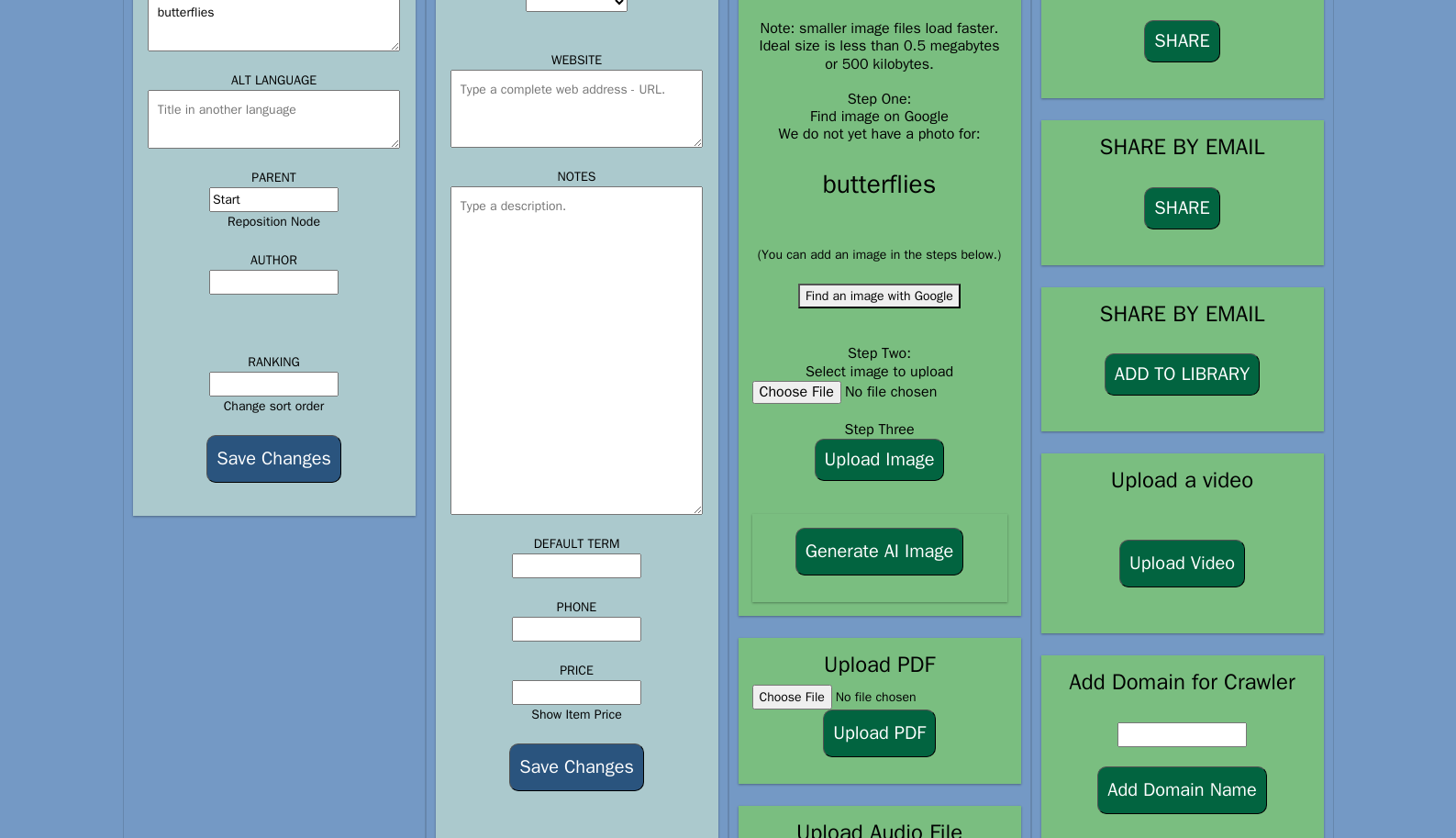 click on "Generate AI Image" at bounding box center [879, 552] 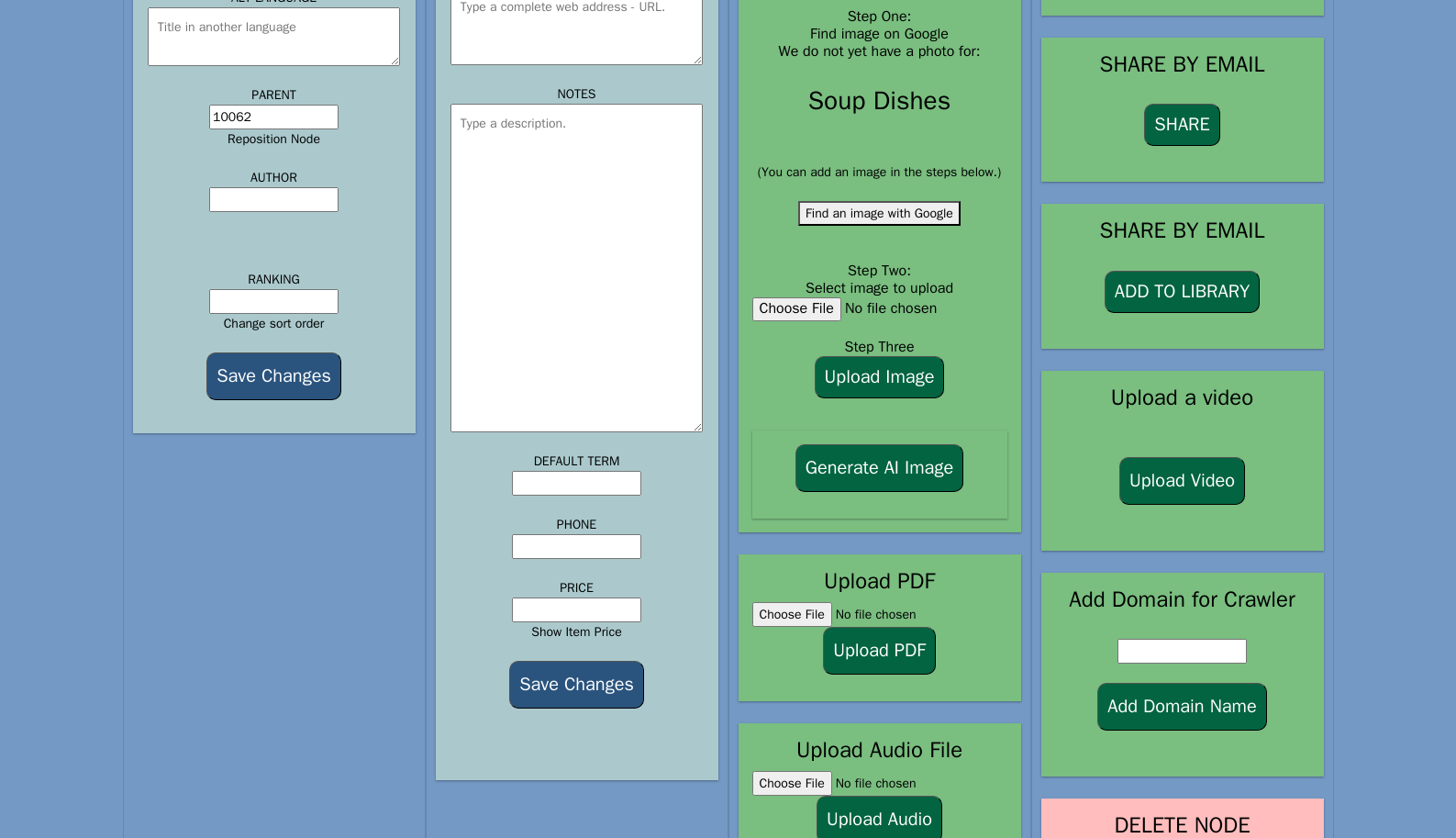 scroll, scrollTop: 552, scrollLeft: 0, axis: vertical 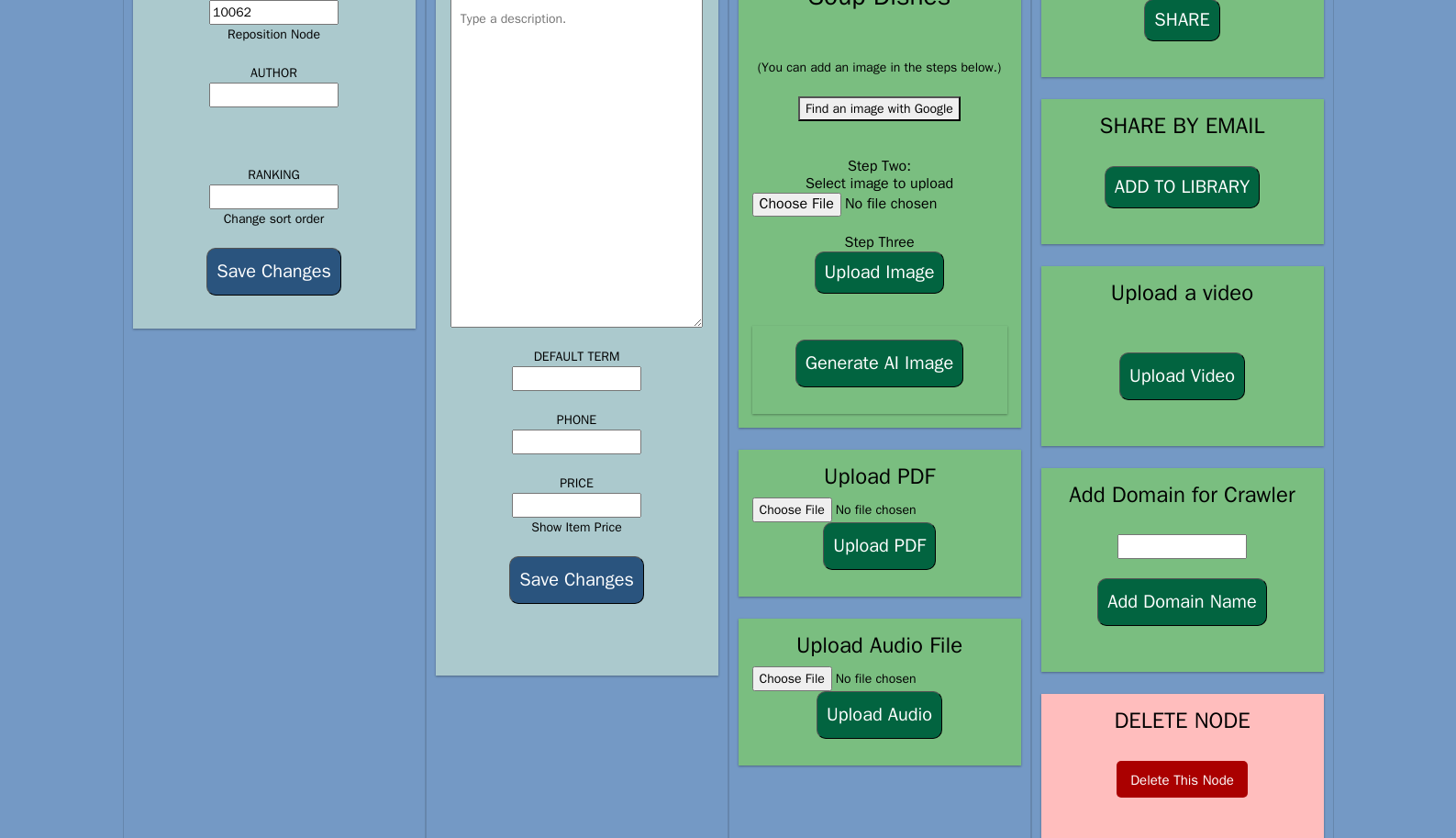 click on "Generate AI Image" at bounding box center [879, 363] 